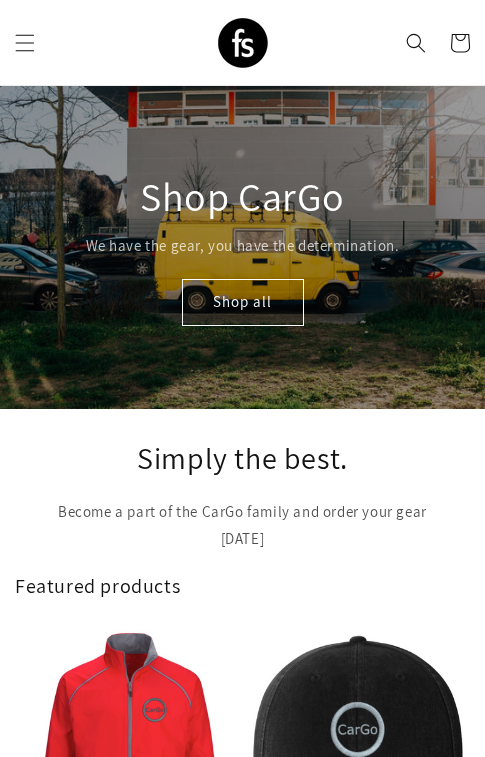 scroll, scrollTop: 0, scrollLeft: 0, axis: both 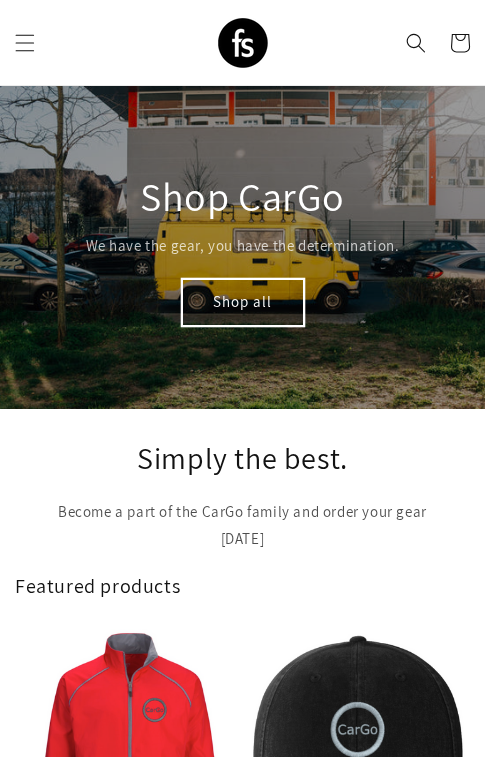 click on "Shop all" at bounding box center [243, 302] 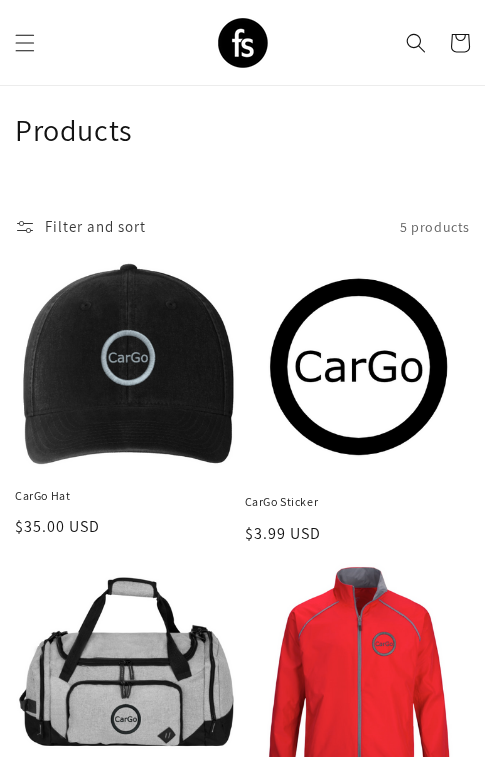 scroll, scrollTop: 29, scrollLeft: 0, axis: vertical 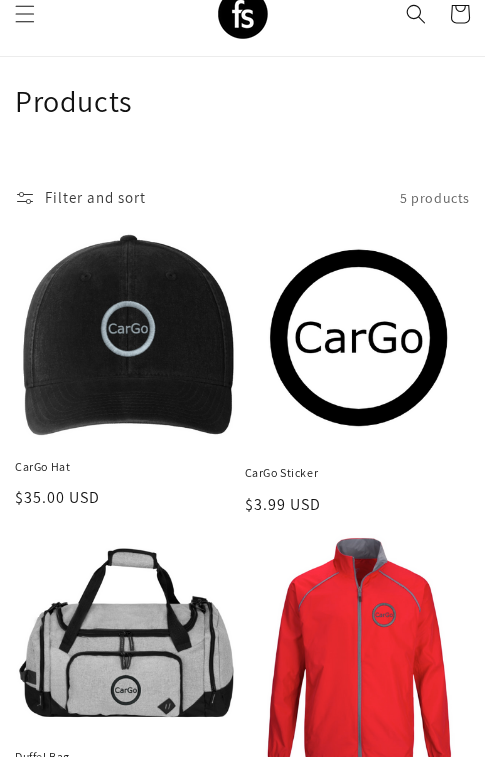 click on "CarGo Sticker" at bounding box center (358, 473) 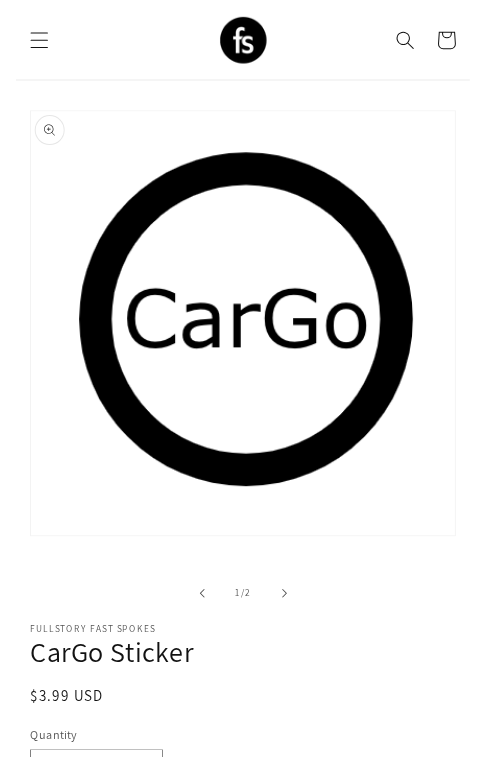 scroll, scrollTop: 0, scrollLeft: 0, axis: both 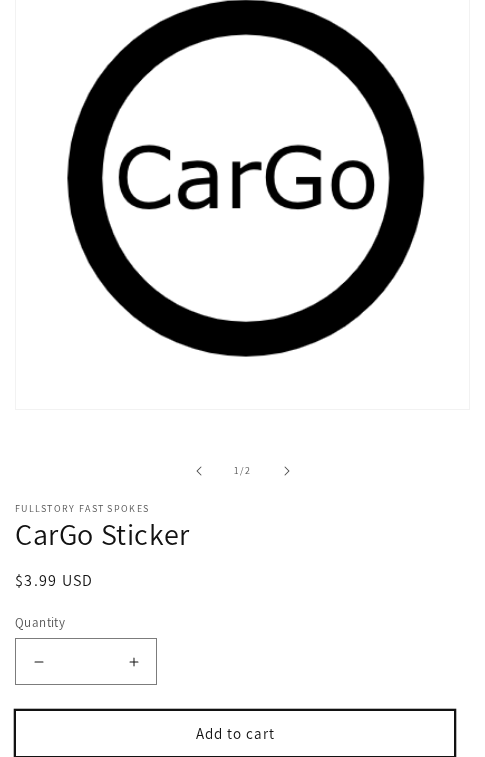 click on "Add to cart" at bounding box center (235, 733) 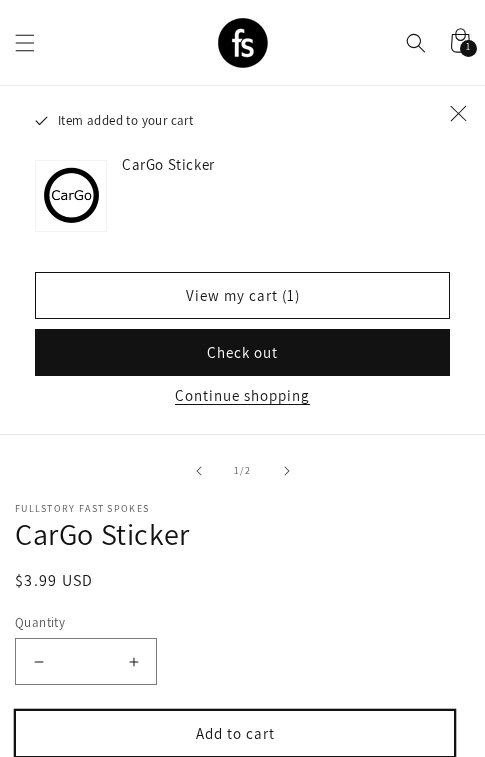 click on "Add to cart" at bounding box center [235, 733] 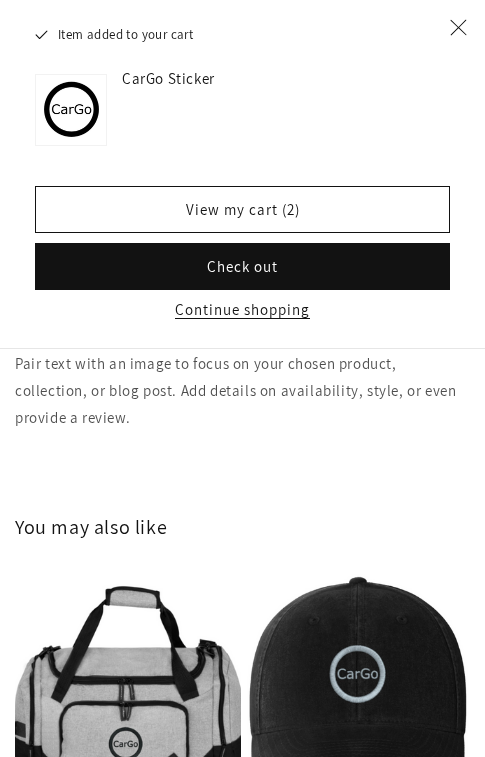 scroll, scrollTop: 2098, scrollLeft: 0, axis: vertical 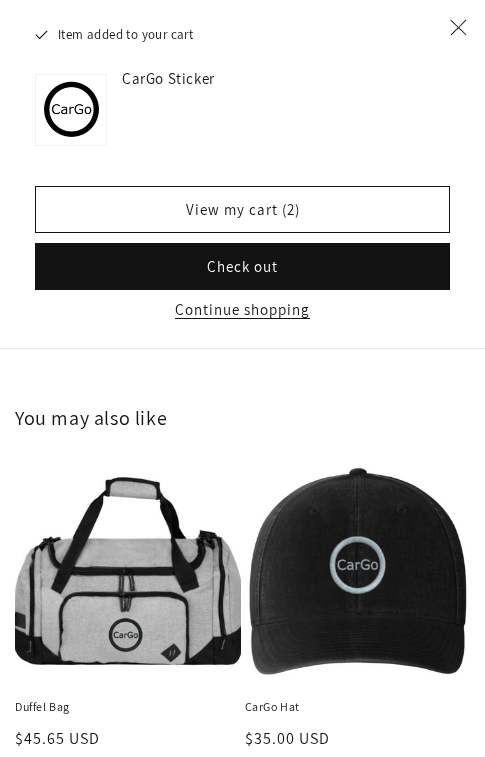 click on "CarGo Hat" at bounding box center [358, 707] 